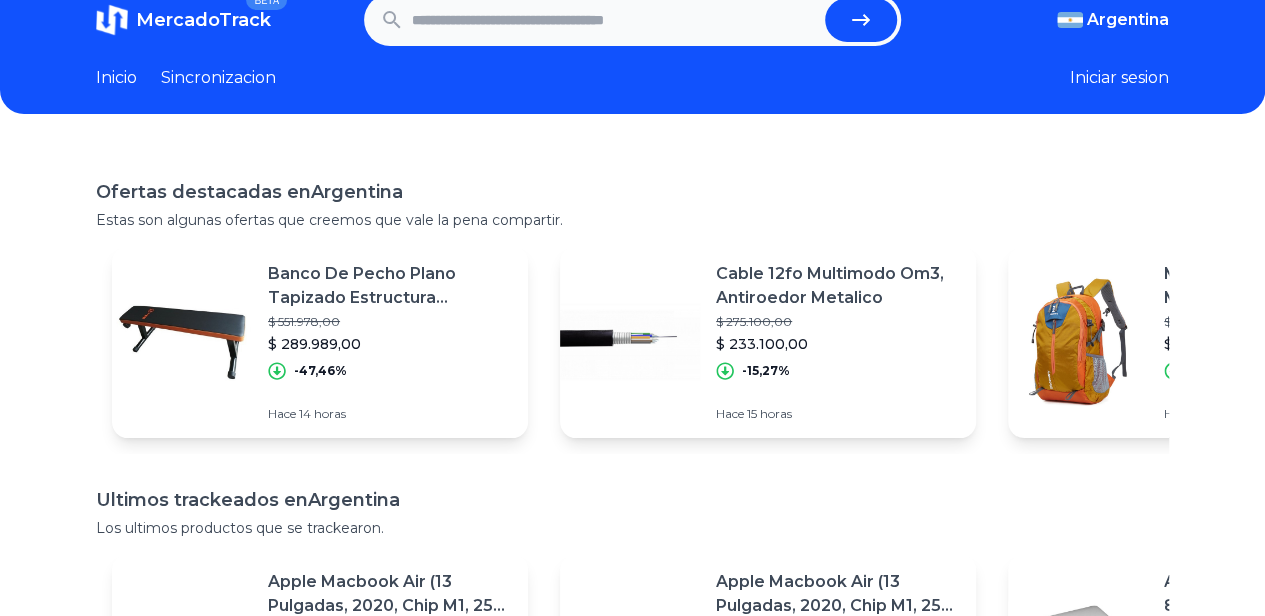 scroll, scrollTop: 28, scrollLeft: 0, axis: vertical 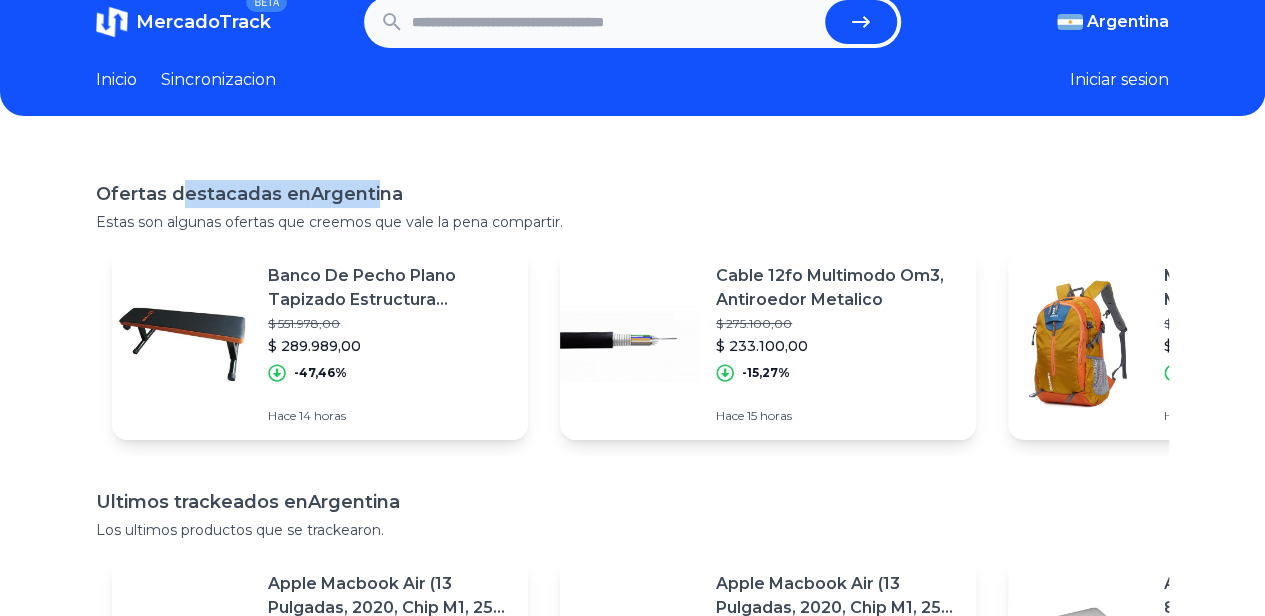 drag, startPoint x: 186, startPoint y: 191, endPoint x: 382, endPoint y: 183, distance: 196.1632 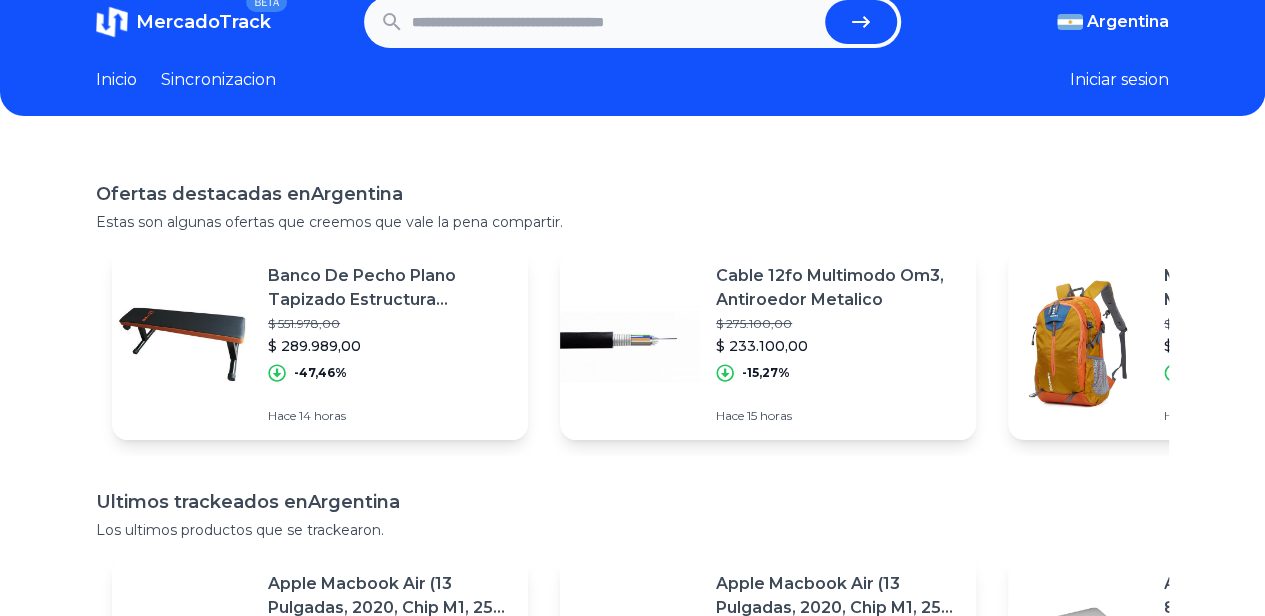 click on "Ofertas destacadas en  [COUNTRY] Estas son algunas ofertas que creemos que vale la pena compartir." at bounding box center [632, 206] 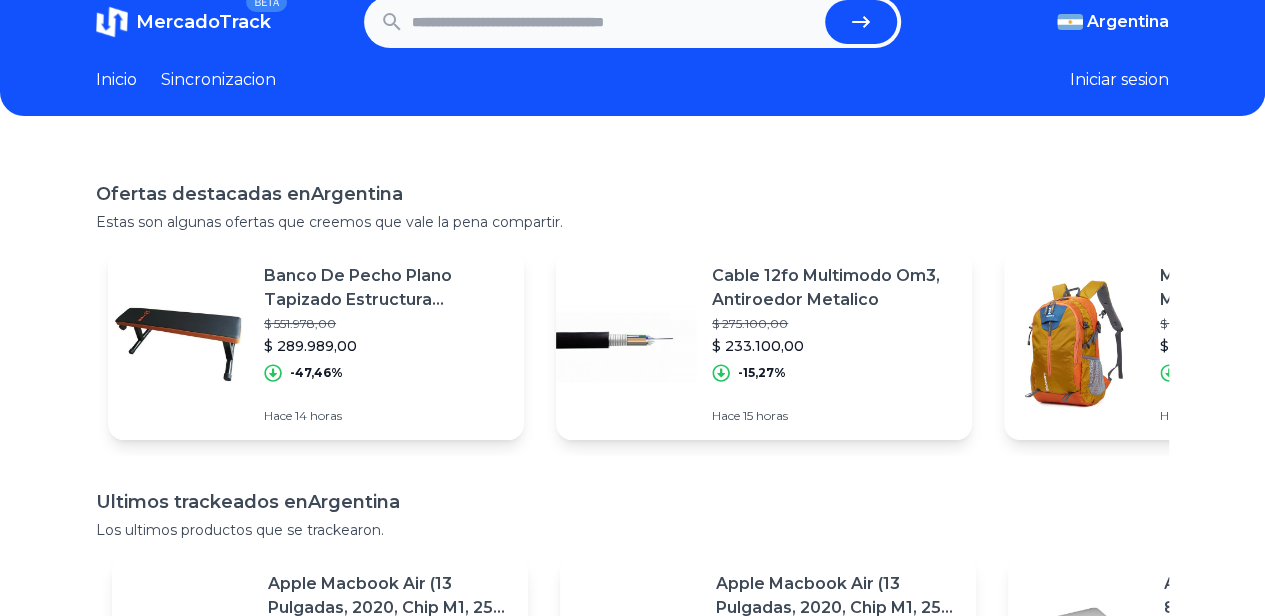 scroll, scrollTop: 0, scrollLeft: 0, axis: both 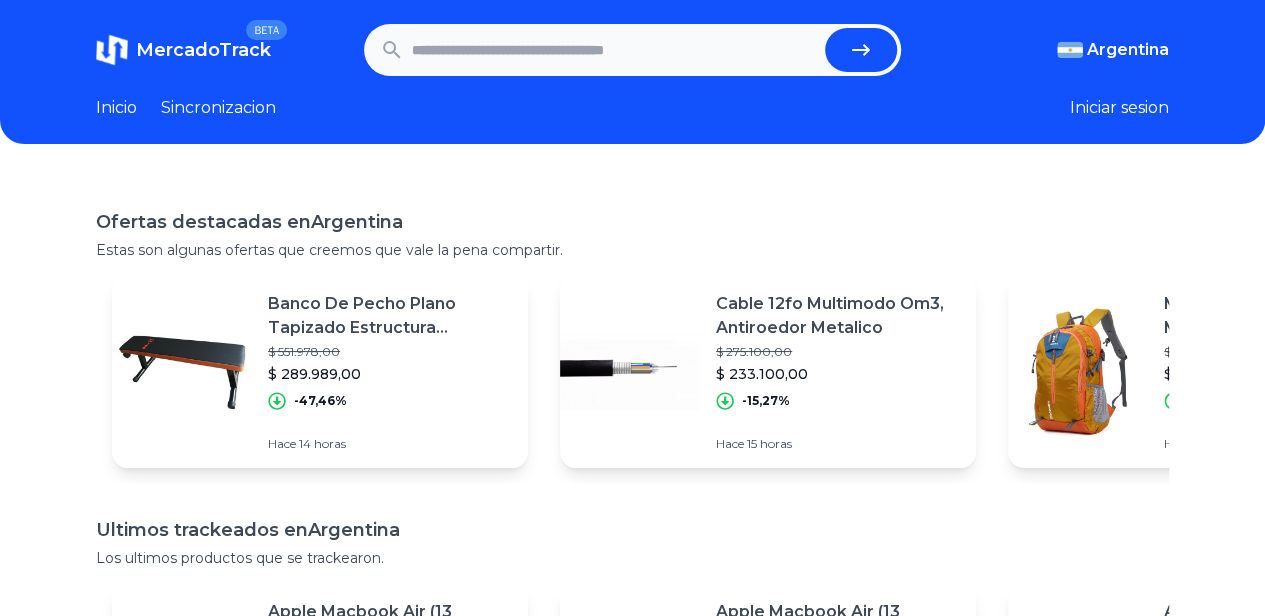 click on "Inicio" at bounding box center (116, 108) 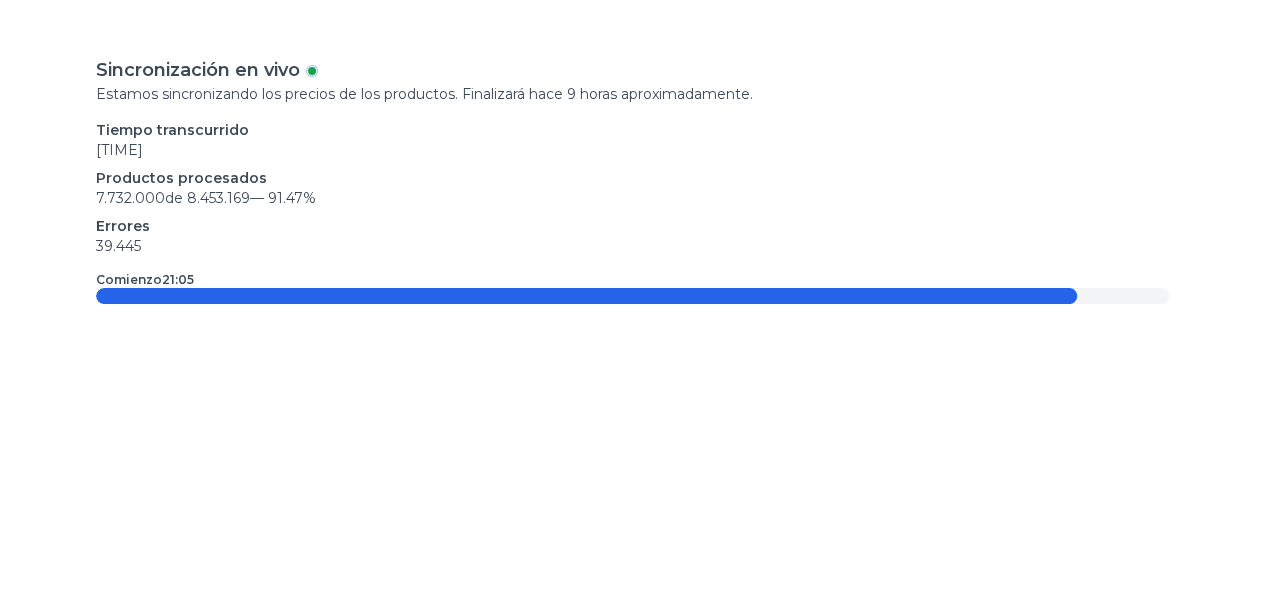 scroll, scrollTop: 0, scrollLeft: 13, axis: horizontal 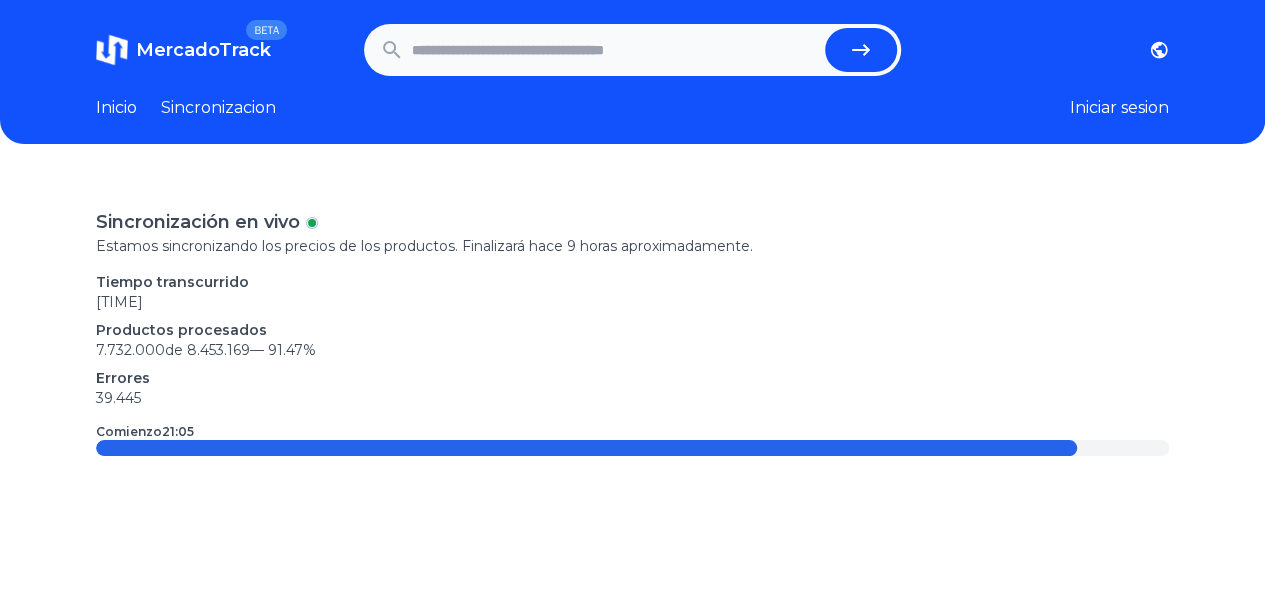 click at bounding box center (614, 50) 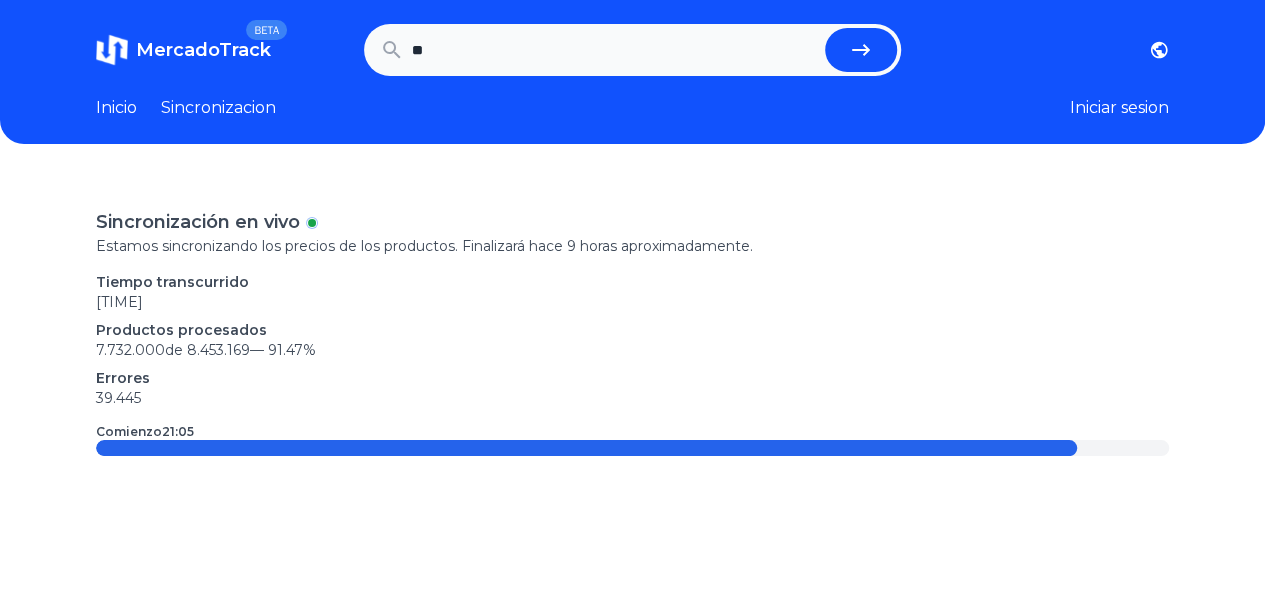 type on "*" 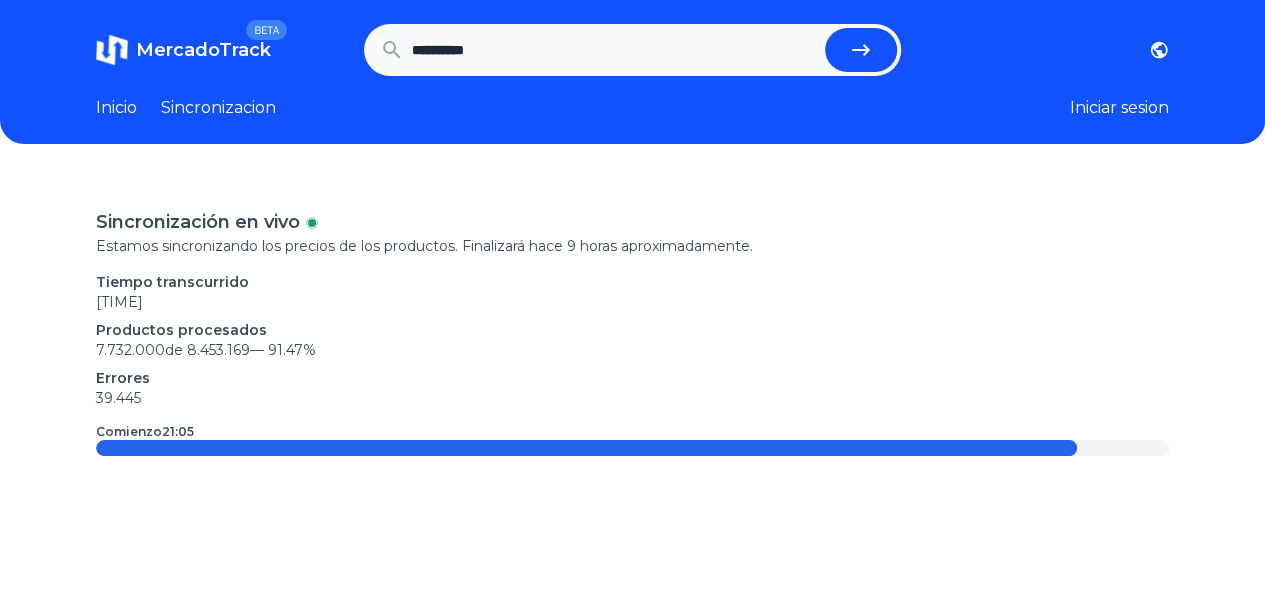 type on "**********" 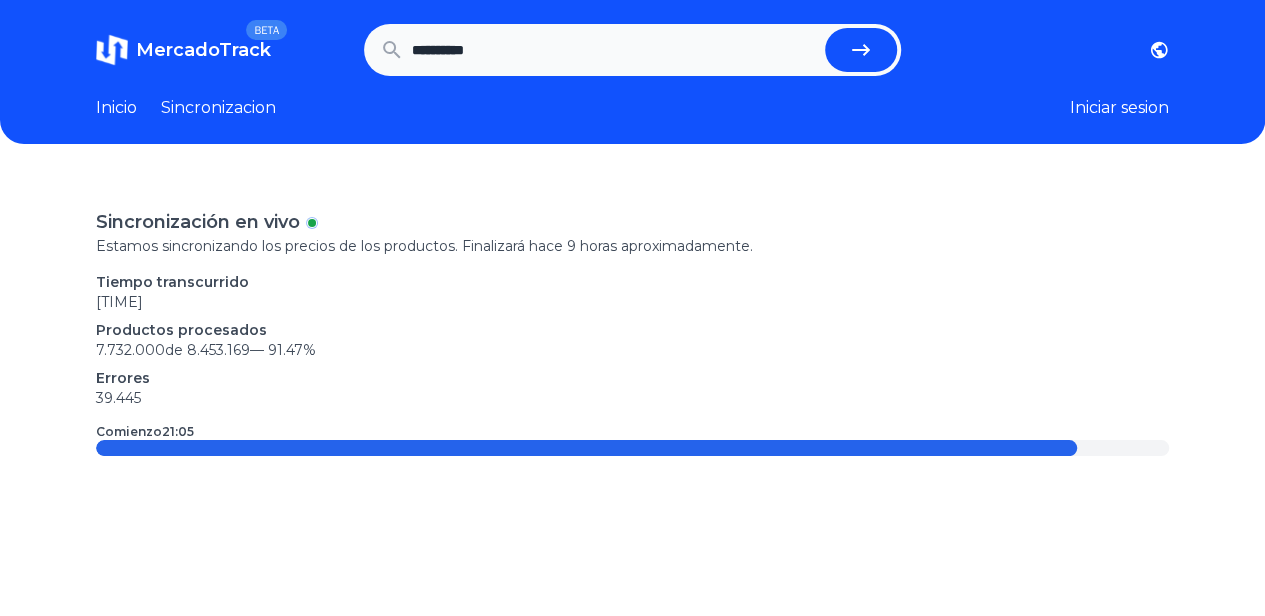 click at bounding box center (861, 50) 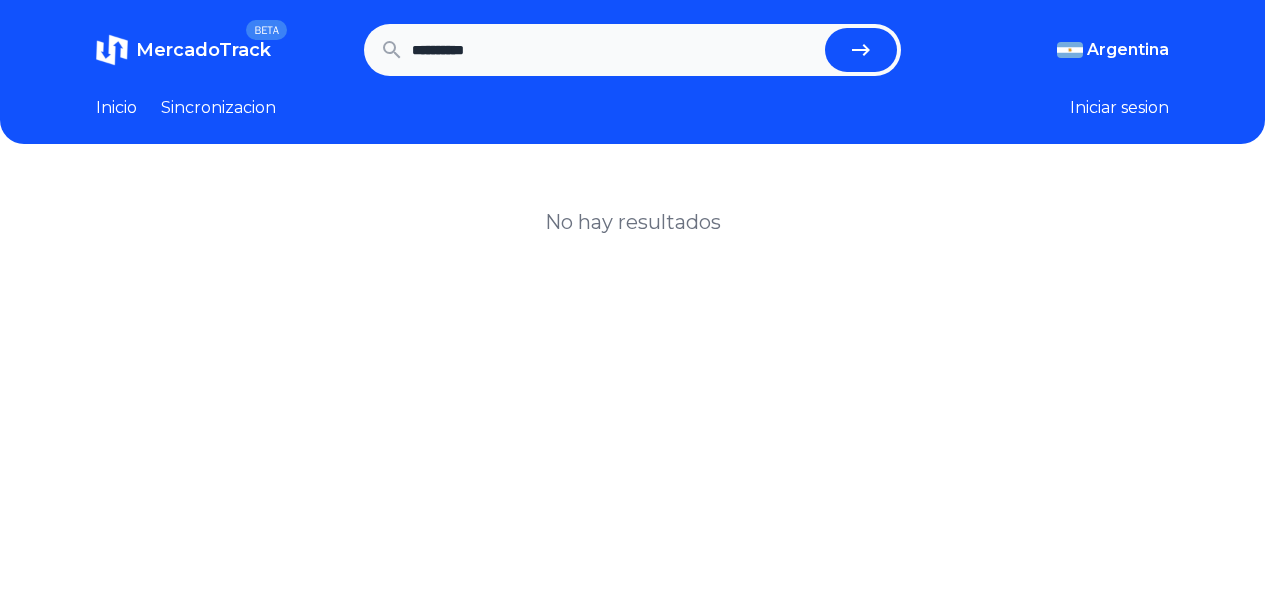 scroll, scrollTop: 0, scrollLeft: 0, axis: both 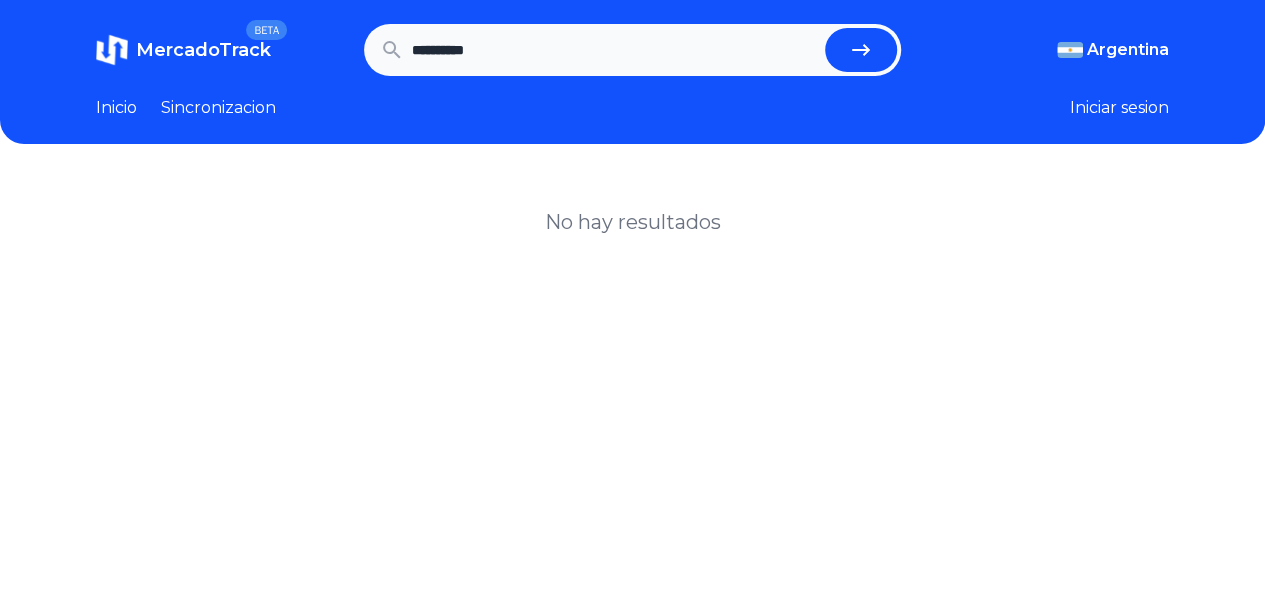 click on "**********" at bounding box center [614, 50] 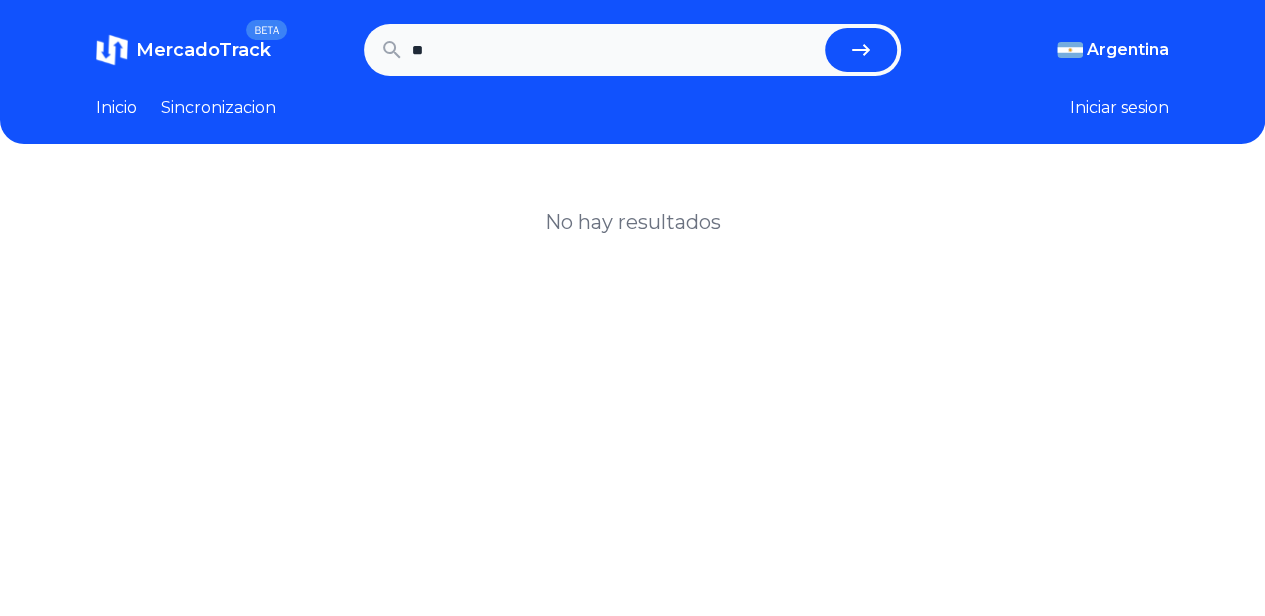type on "**" 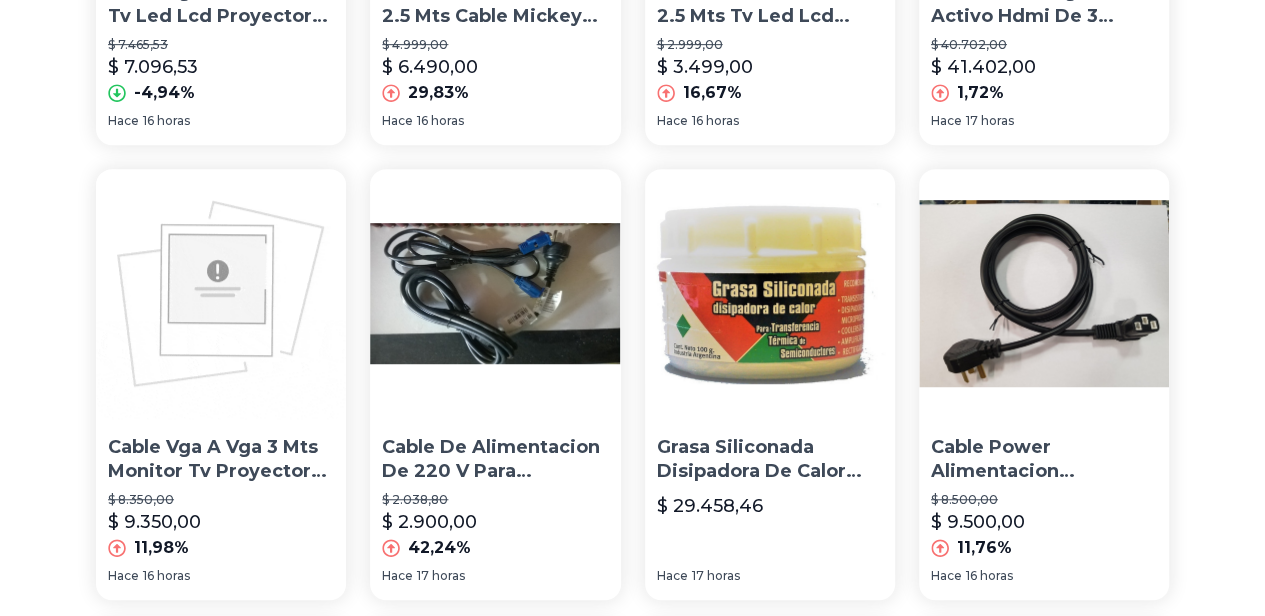 scroll, scrollTop: 0, scrollLeft: 0, axis: both 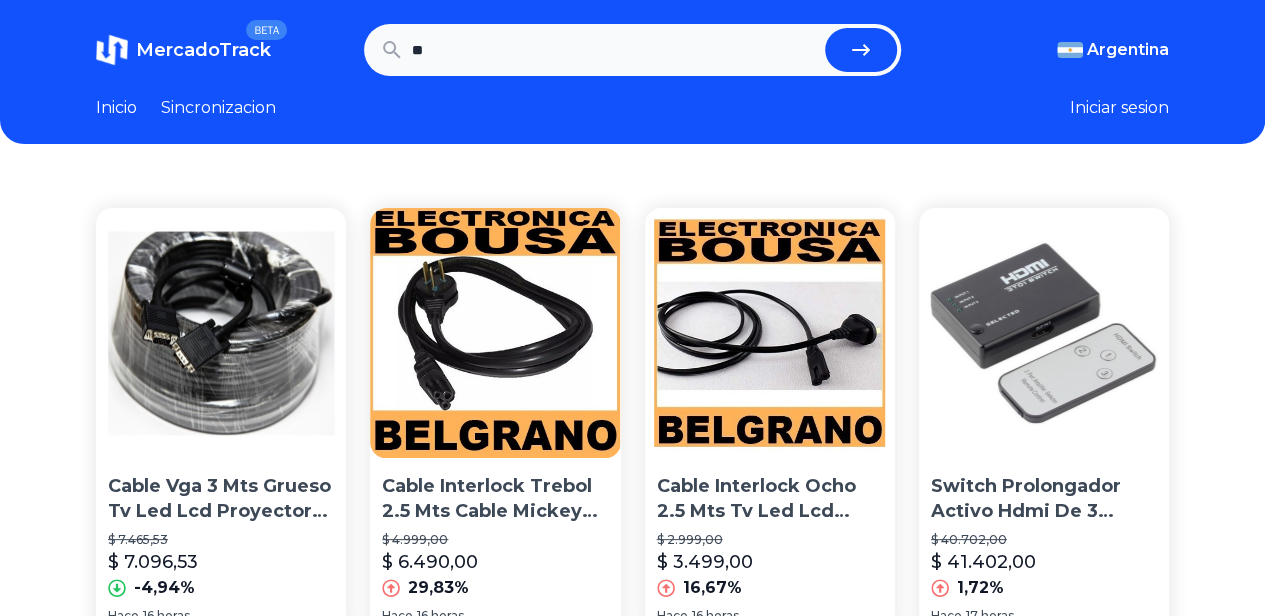 click on "**" at bounding box center [614, 50] 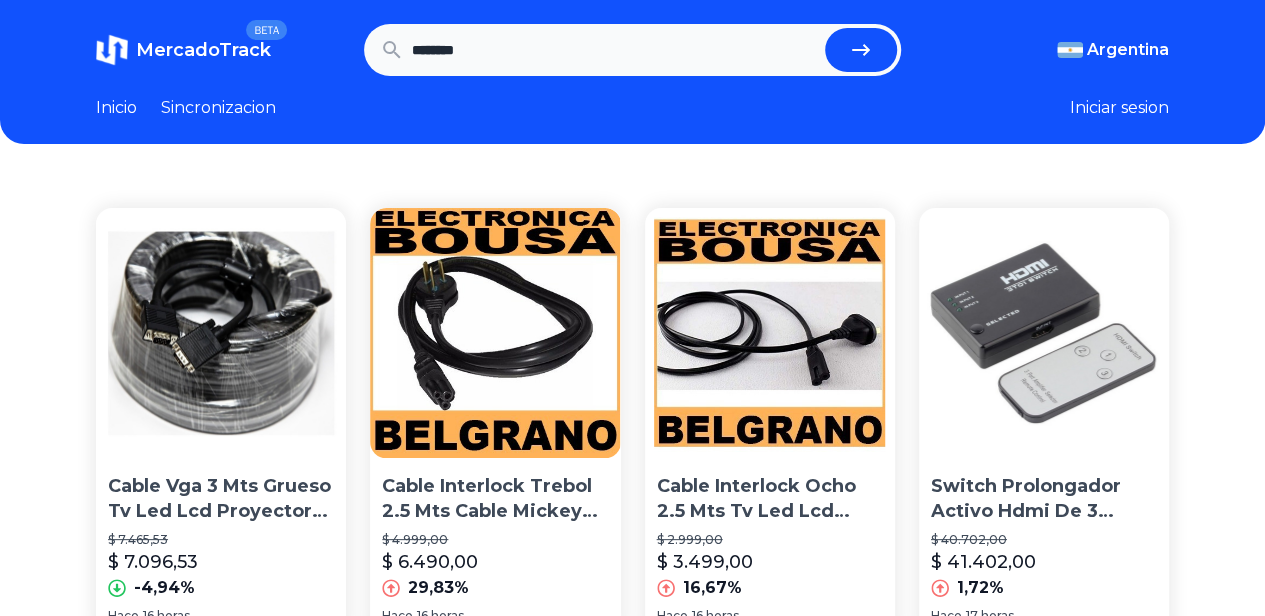 type on "********" 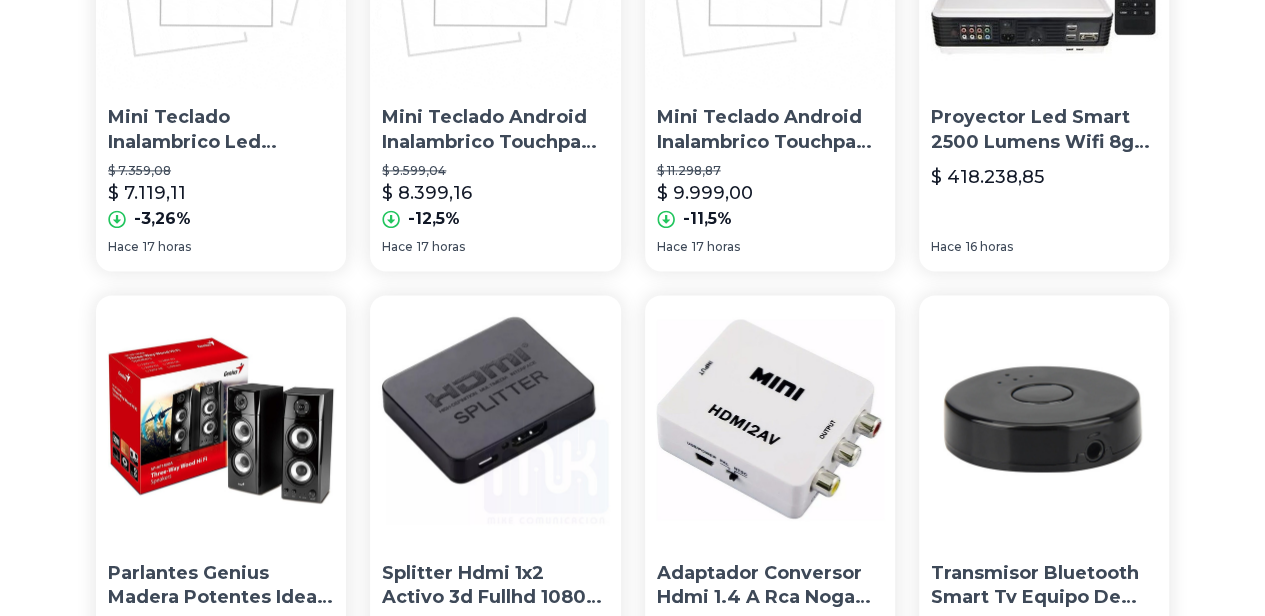 scroll, scrollTop: 1495, scrollLeft: 0, axis: vertical 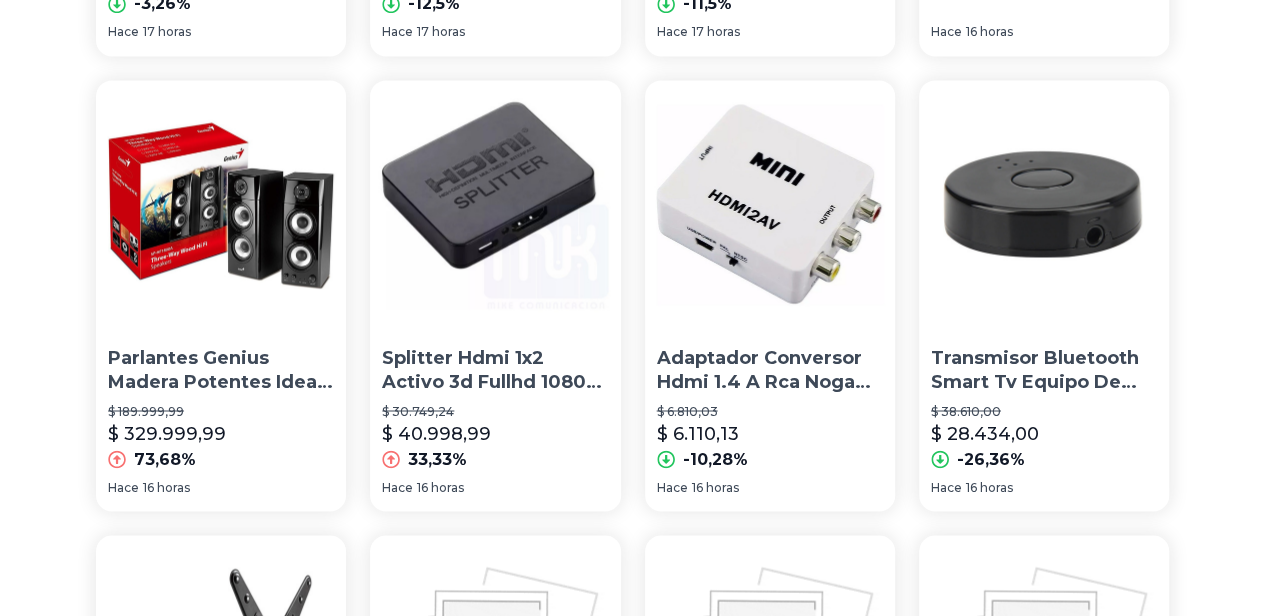 click on "3" at bounding box center [623, 1045] 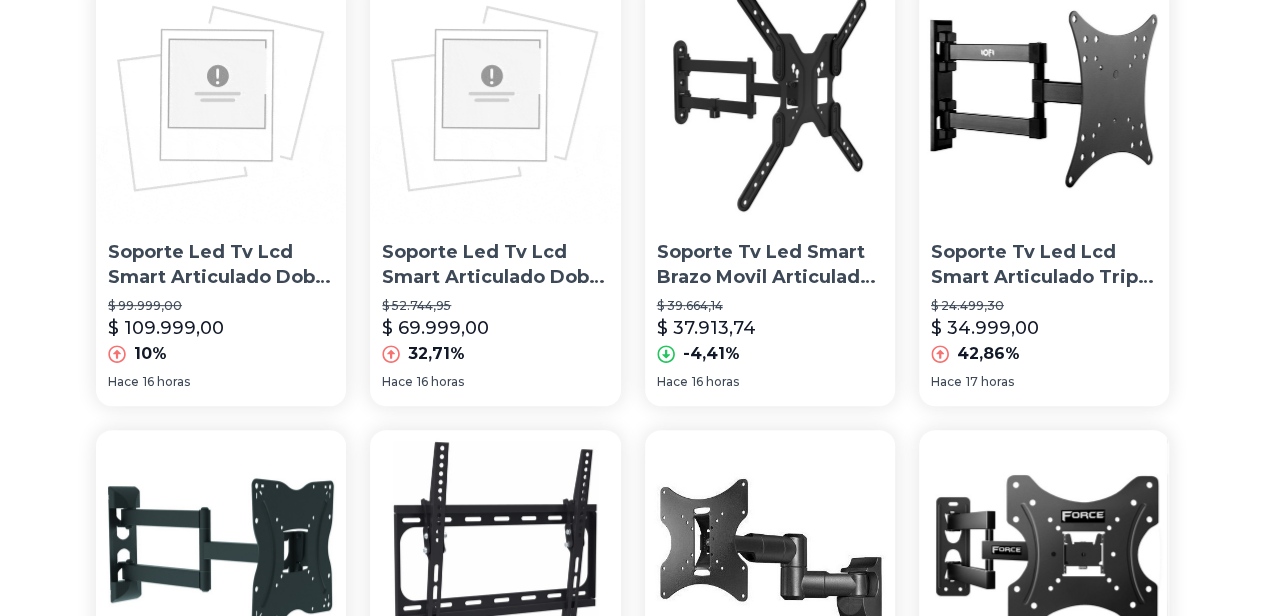 scroll, scrollTop: 0, scrollLeft: 0, axis: both 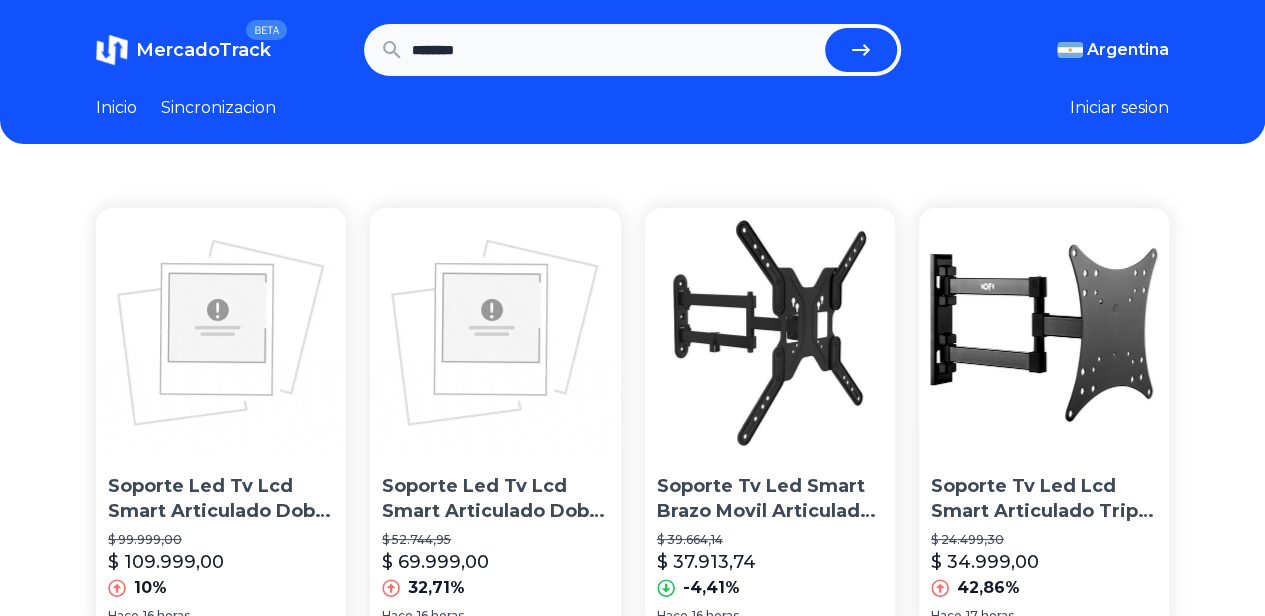 click on "********" at bounding box center (614, 50) 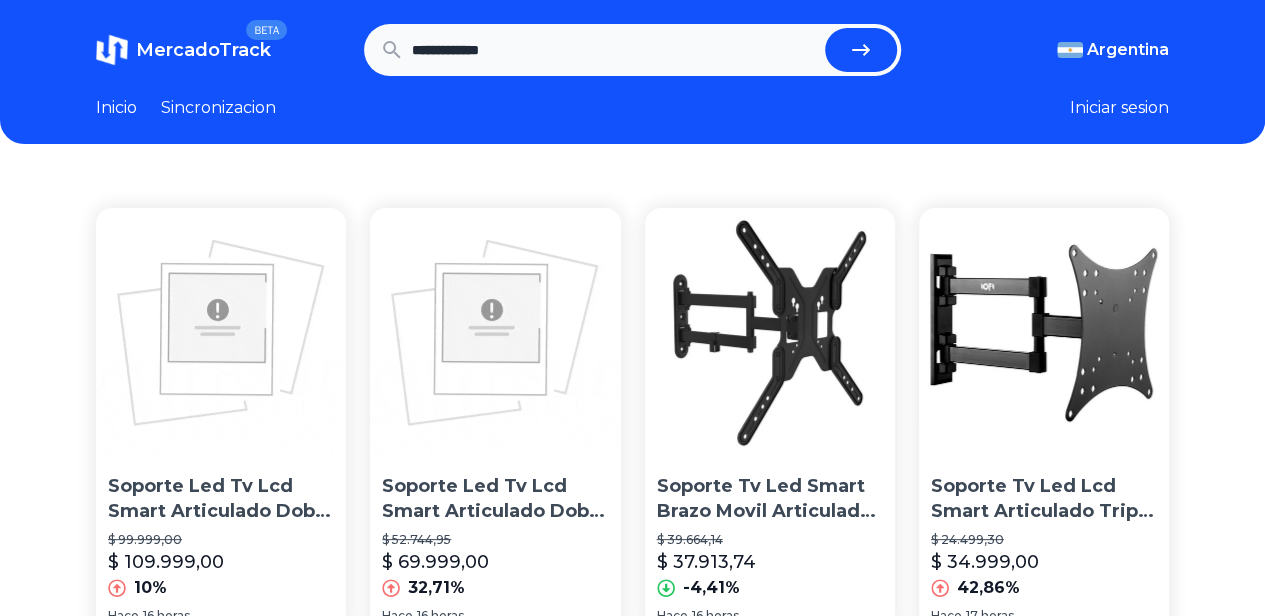 type on "**********" 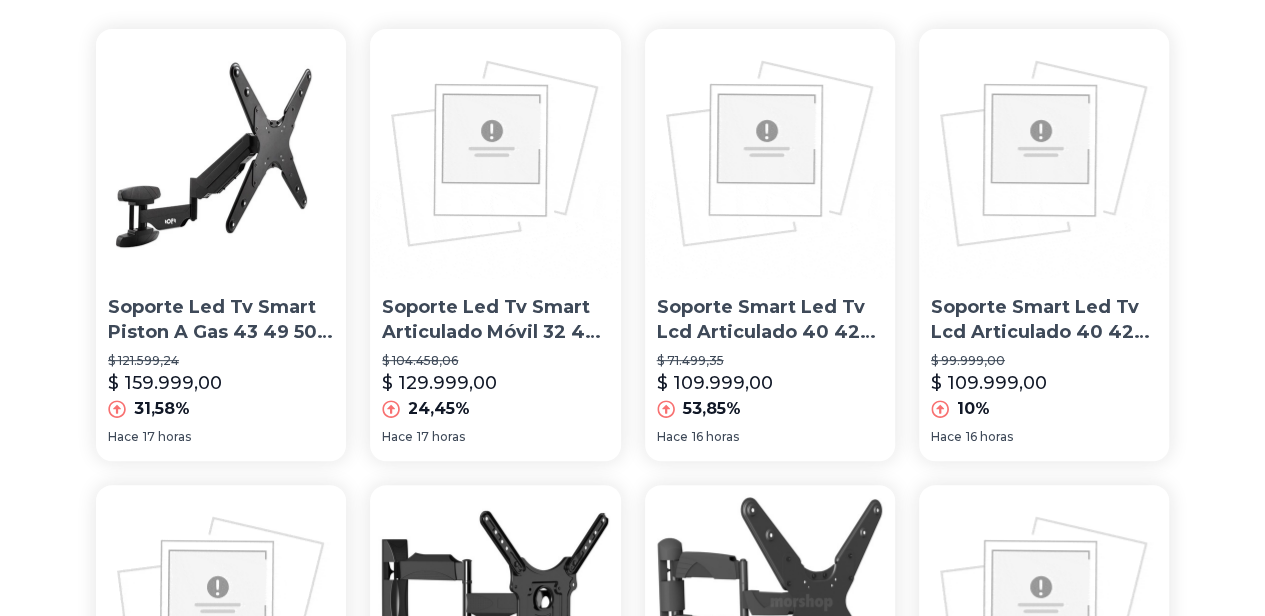 scroll, scrollTop: 0, scrollLeft: 0, axis: both 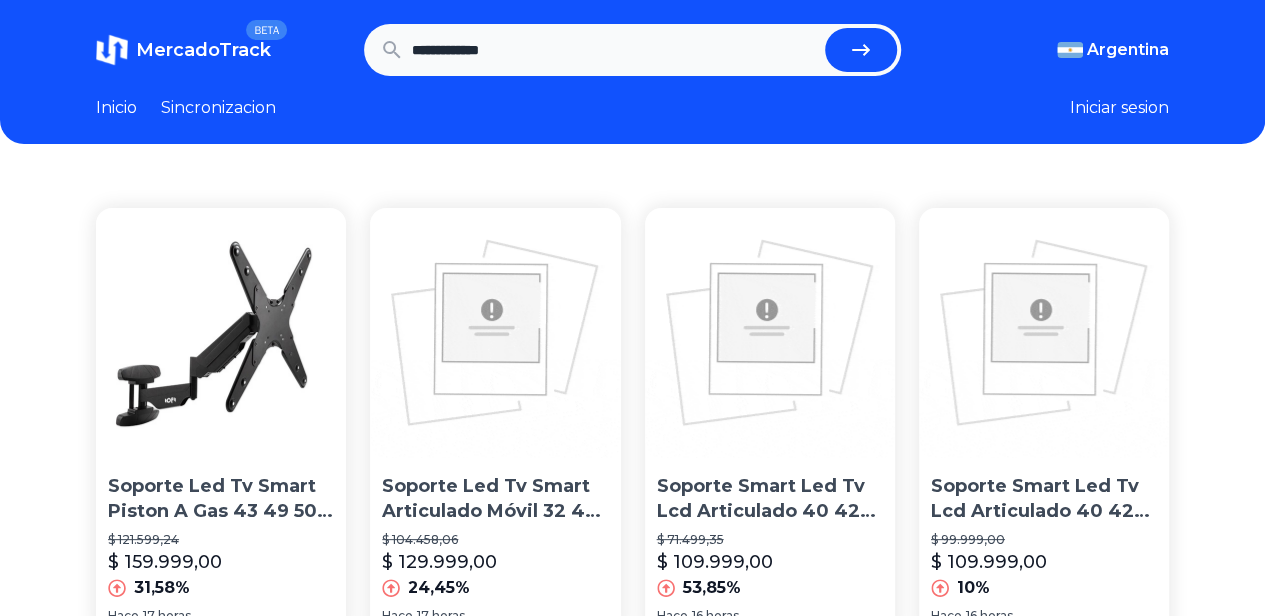 click on "**********" at bounding box center (614, 50) 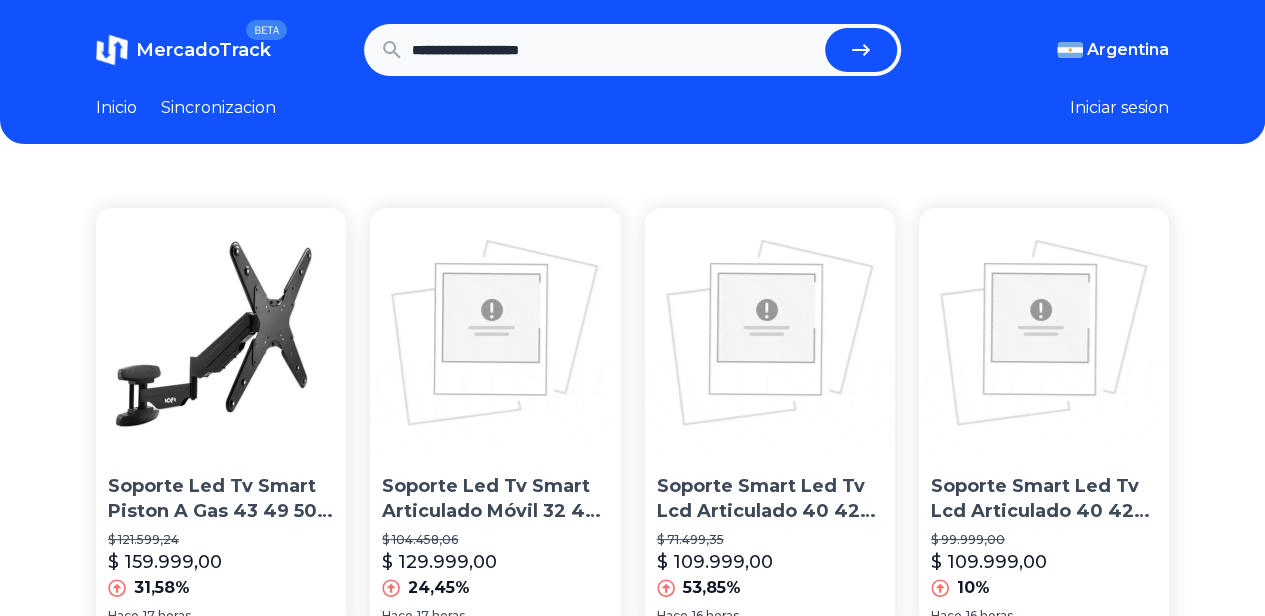 type on "**********" 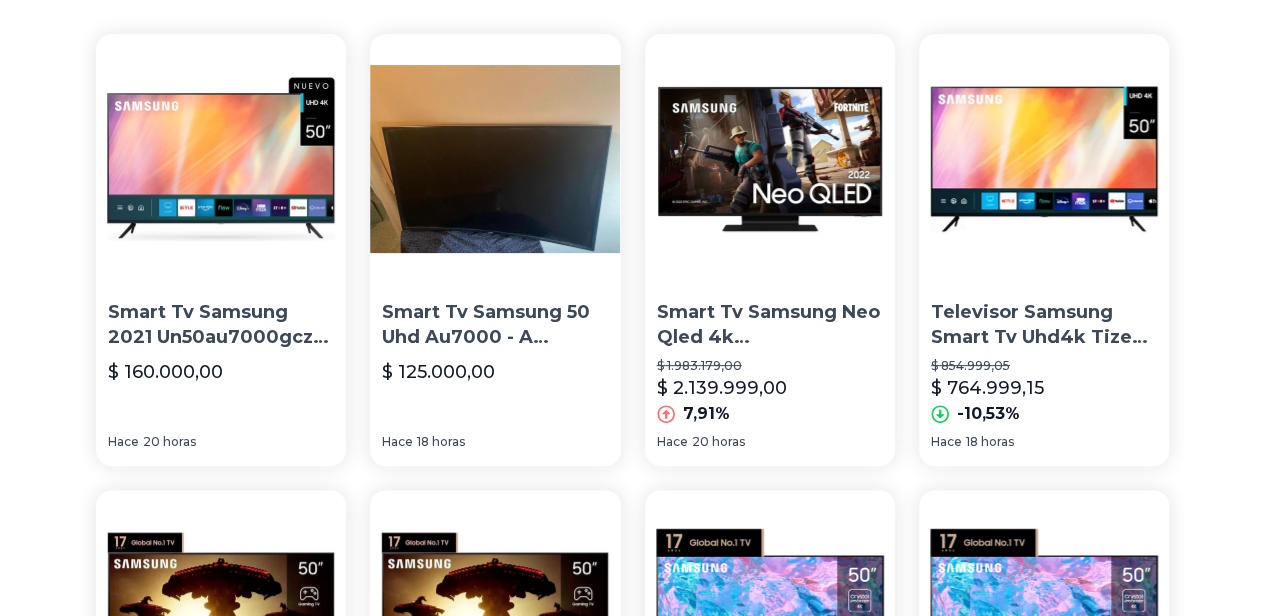 scroll, scrollTop: 175, scrollLeft: 0, axis: vertical 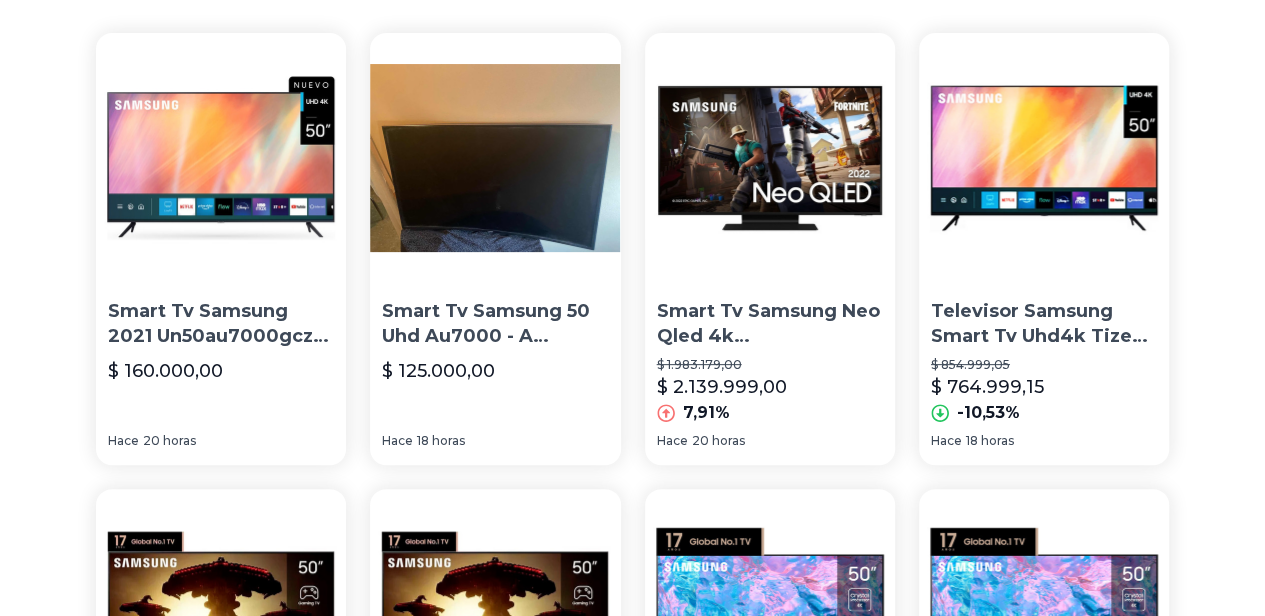 click on "Smart Tv Samsung 2021 Un50au7000gczb Uhd 4k Tizen Led 50 Negro" at bounding box center [221, 324] 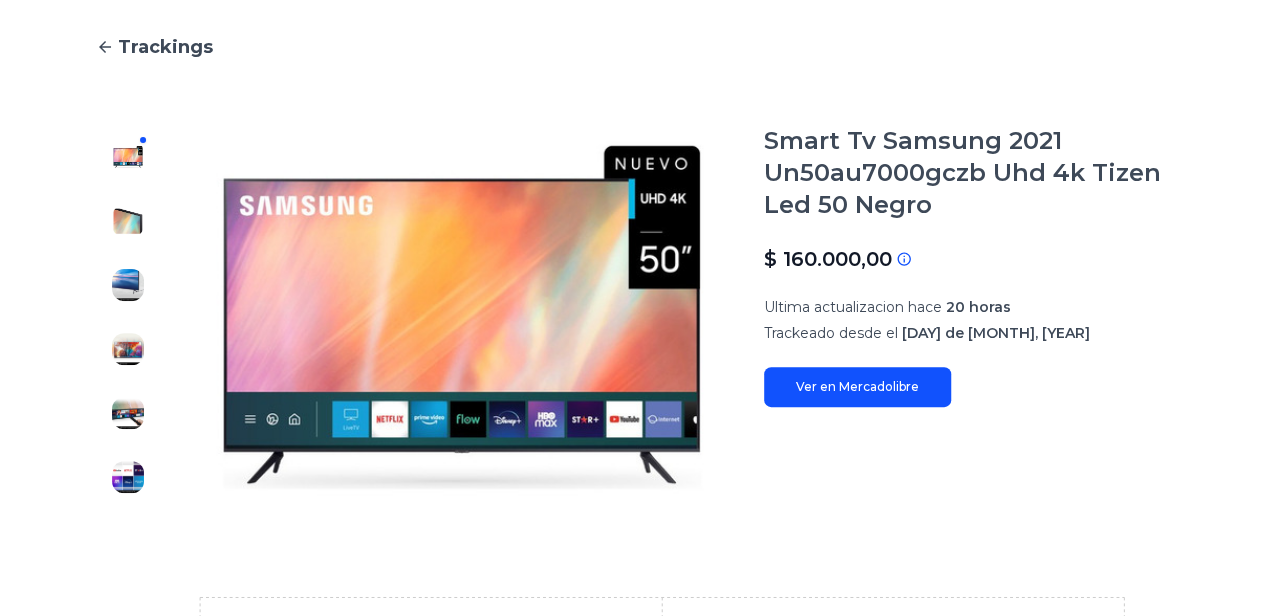 click on "Ver en Mercadolibre" at bounding box center [857, 387] 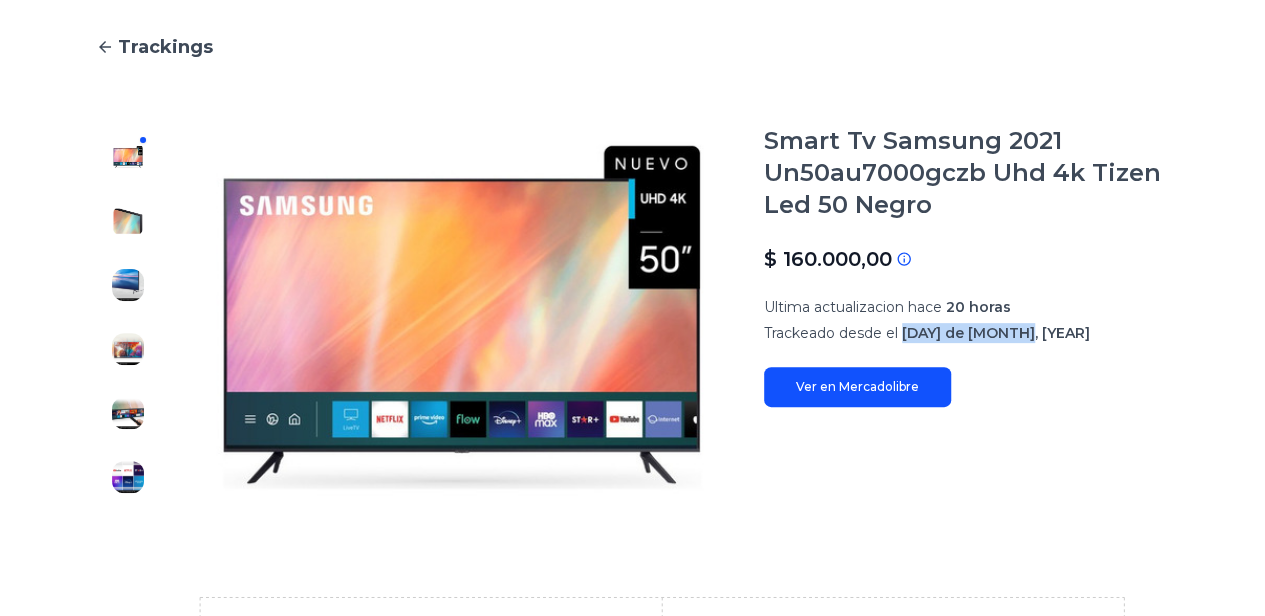 drag, startPoint x: 911, startPoint y: 325, endPoint x: 1032, endPoint y: 325, distance: 121 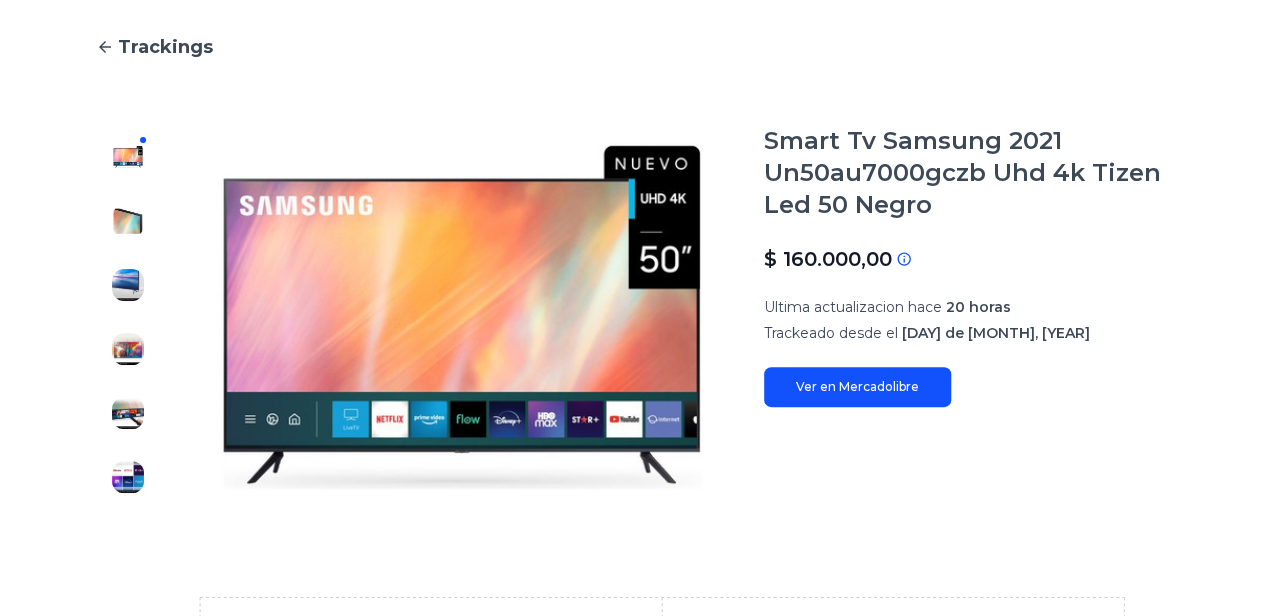 click on "Trackings" at bounding box center (165, 47) 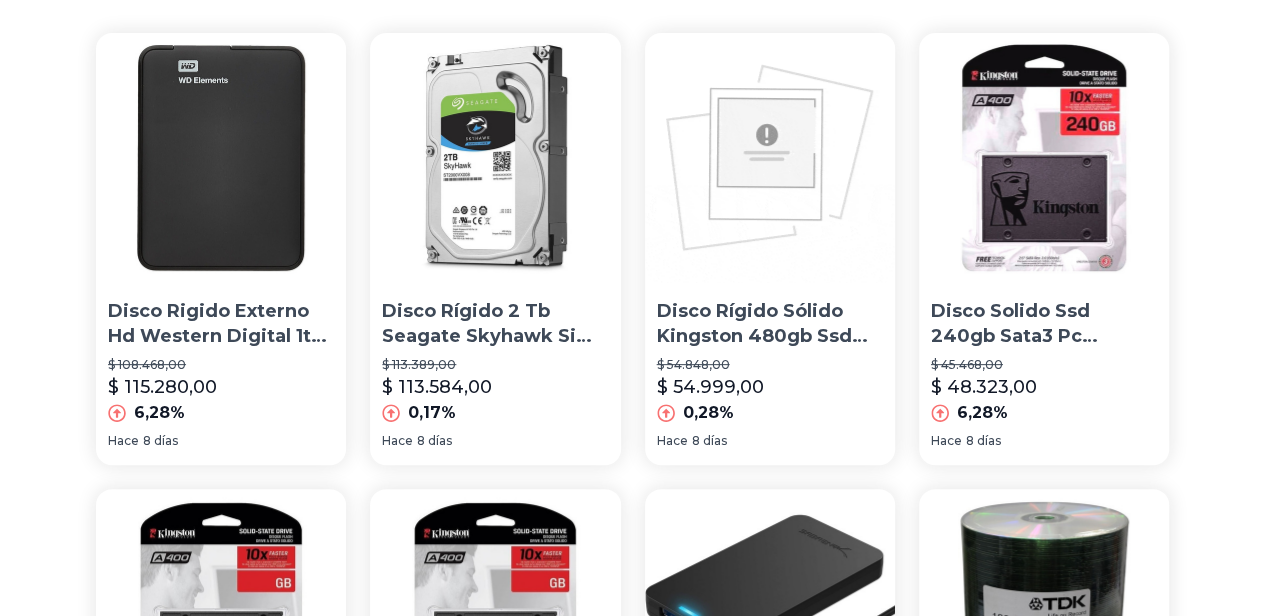 scroll, scrollTop: 0, scrollLeft: 0, axis: both 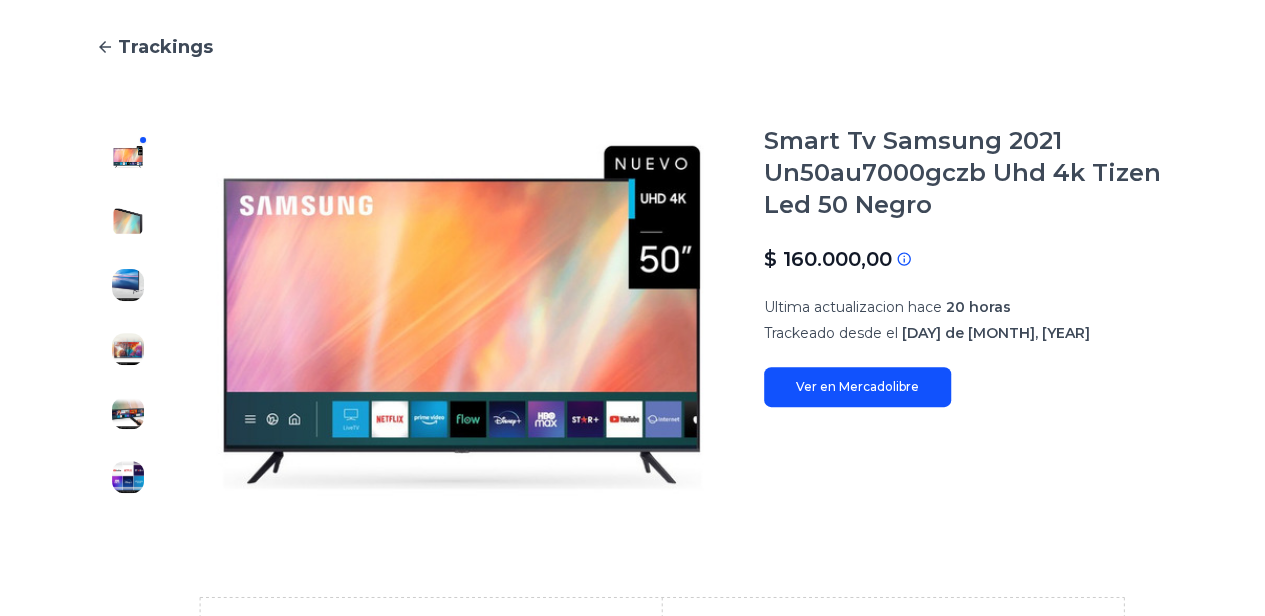 type on "**********" 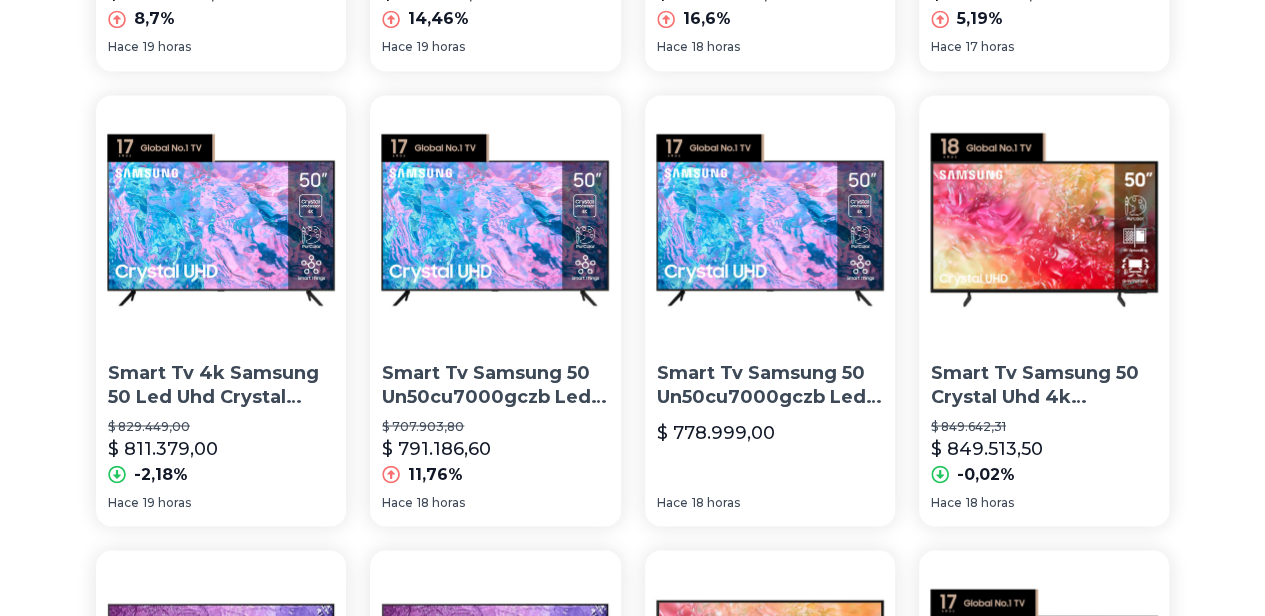 scroll, scrollTop: 1495, scrollLeft: 0, axis: vertical 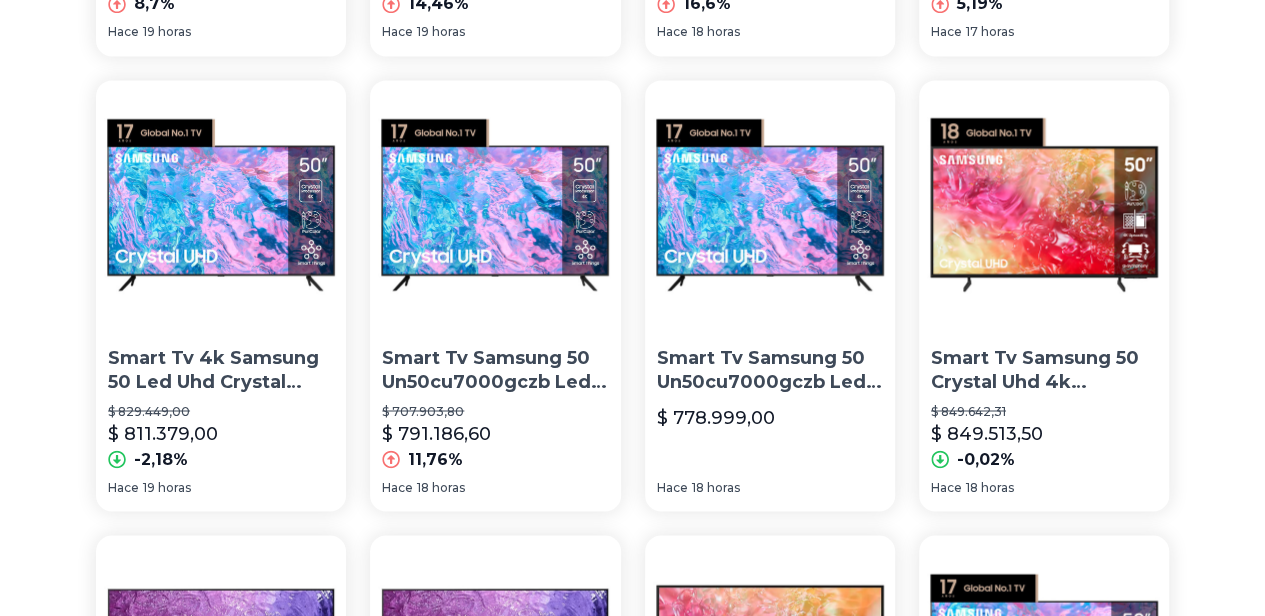 click on "1" at bounding box center (633, 1047) 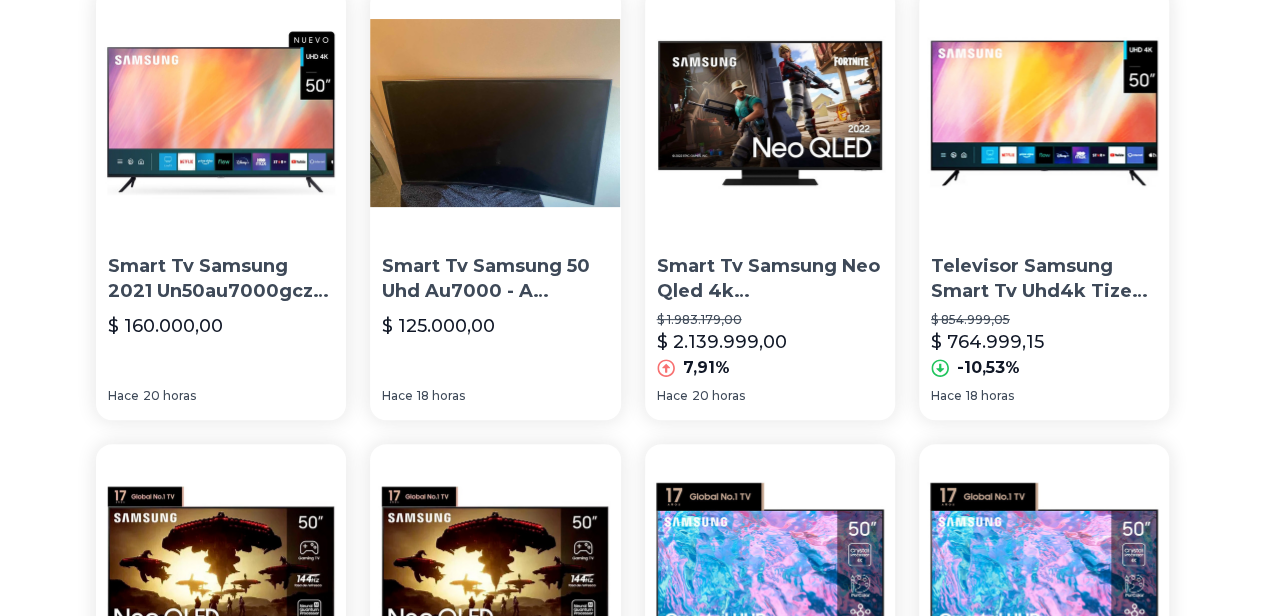 scroll, scrollTop: 0, scrollLeft: 0, axis: both 